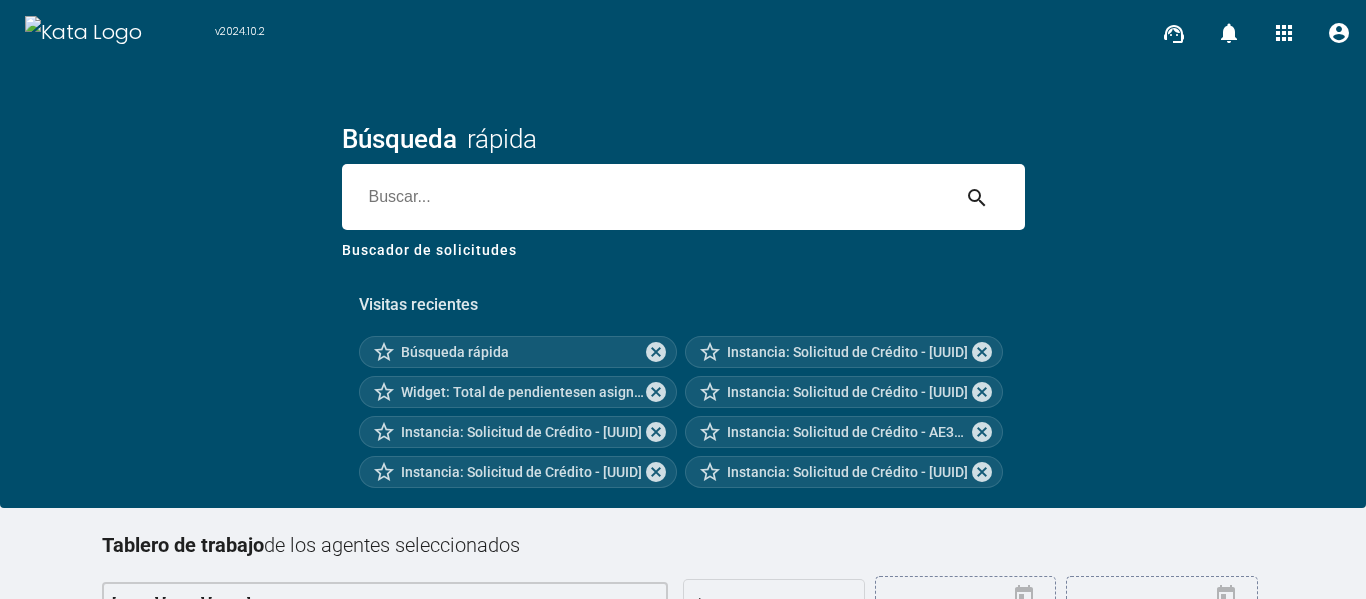 scroll, scrollTop: 0, scrollLeft: 0, axis: both 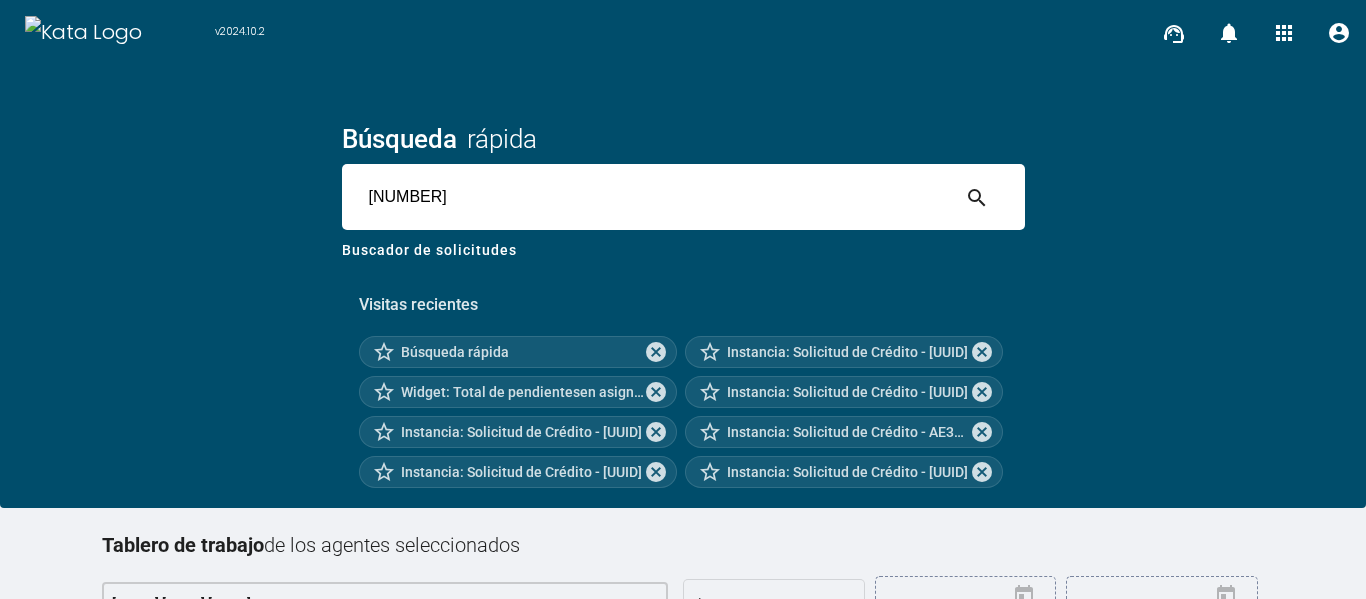 type on "[NUMBER]" 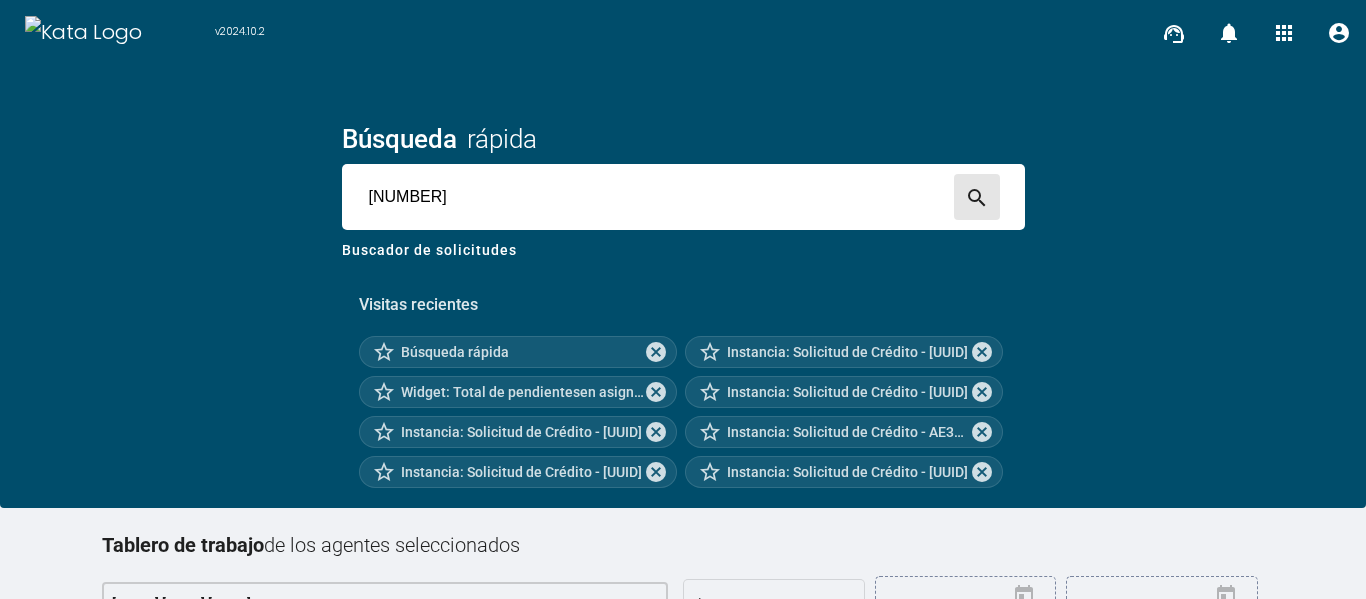 click on "search" at bounding box center (977, 197) 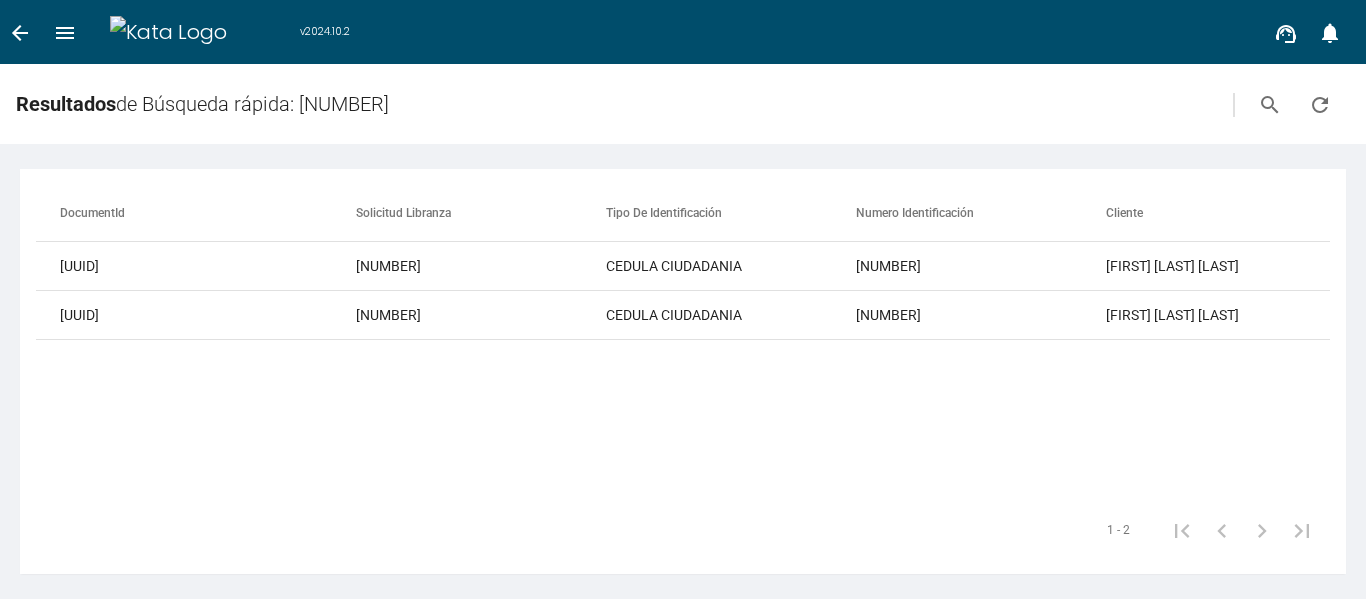 scroll, scrollTop: 0, scrollLeft: 1132, axis: horizontal 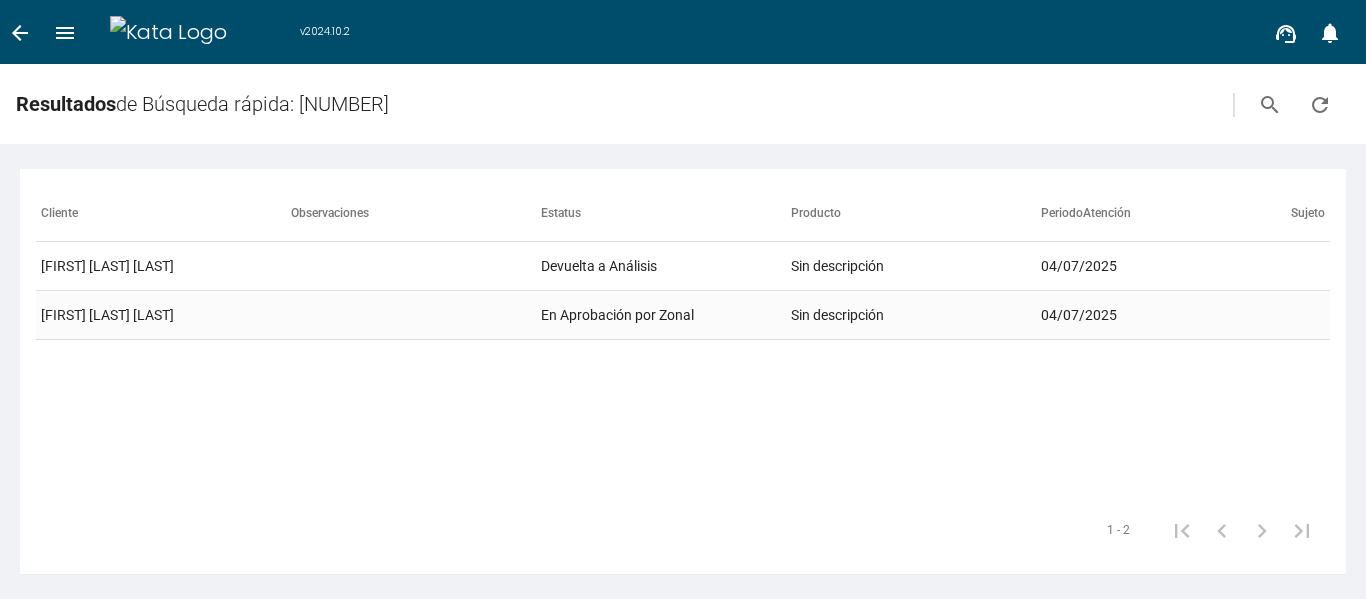 click on "En Aprobación por Zonal" at bounding box center (666, 266) 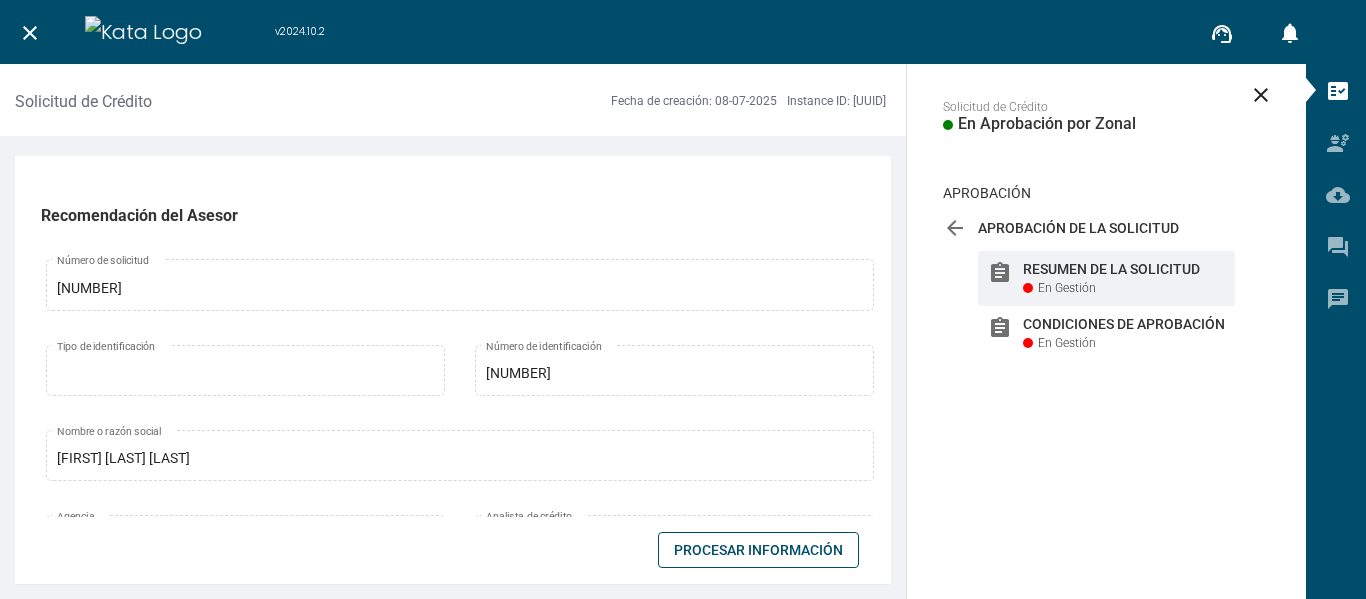 click on "Procesar Información" at bounding box center [758, 550] 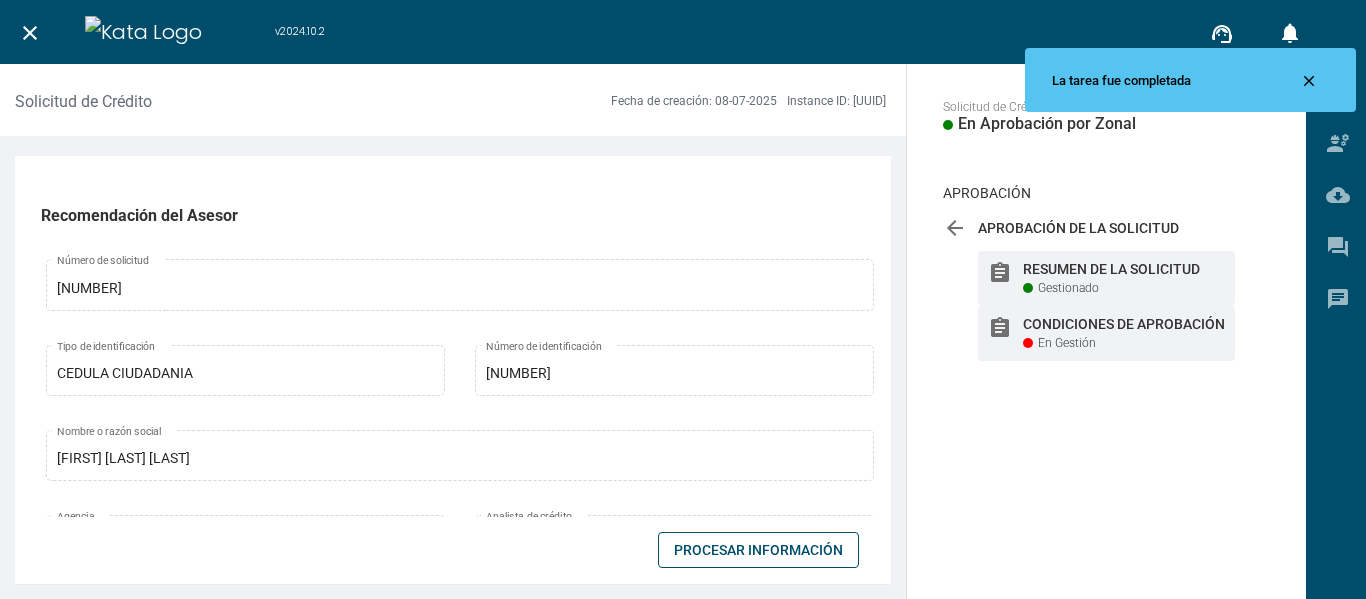 click on "assignment Condiciones de Aprobación En Gestión" at bounding box center [1106, 278] 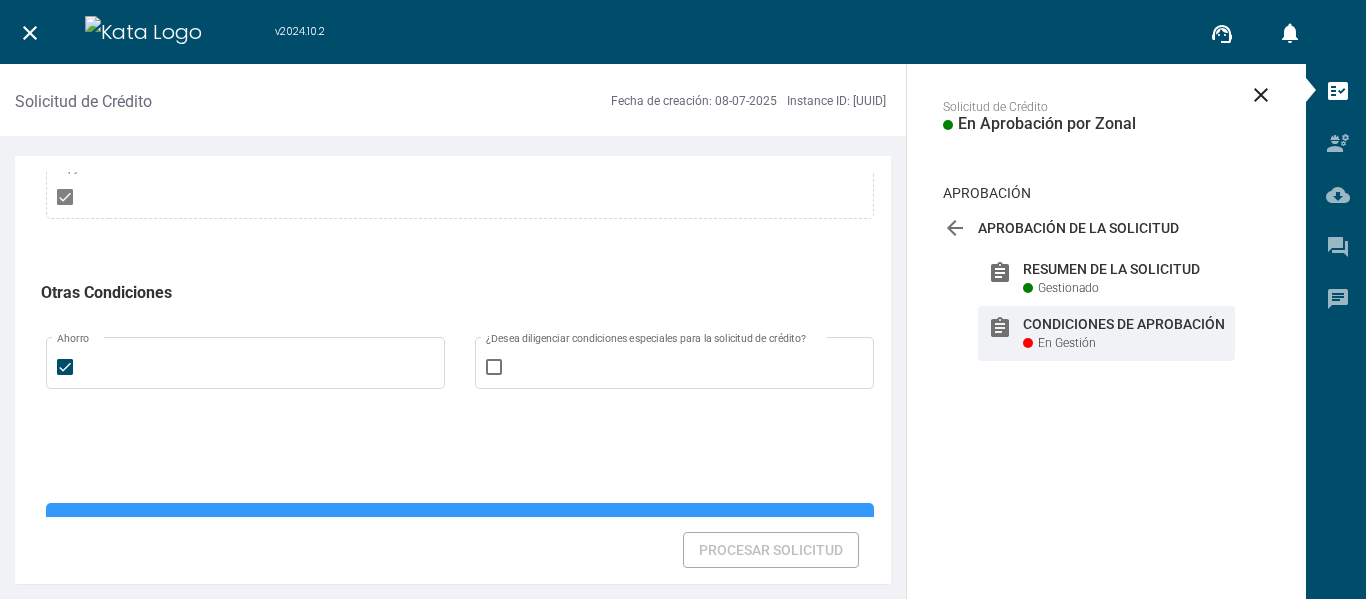 scroll, scrollTop: 1505, scrollLeft: 0, axis: vertical 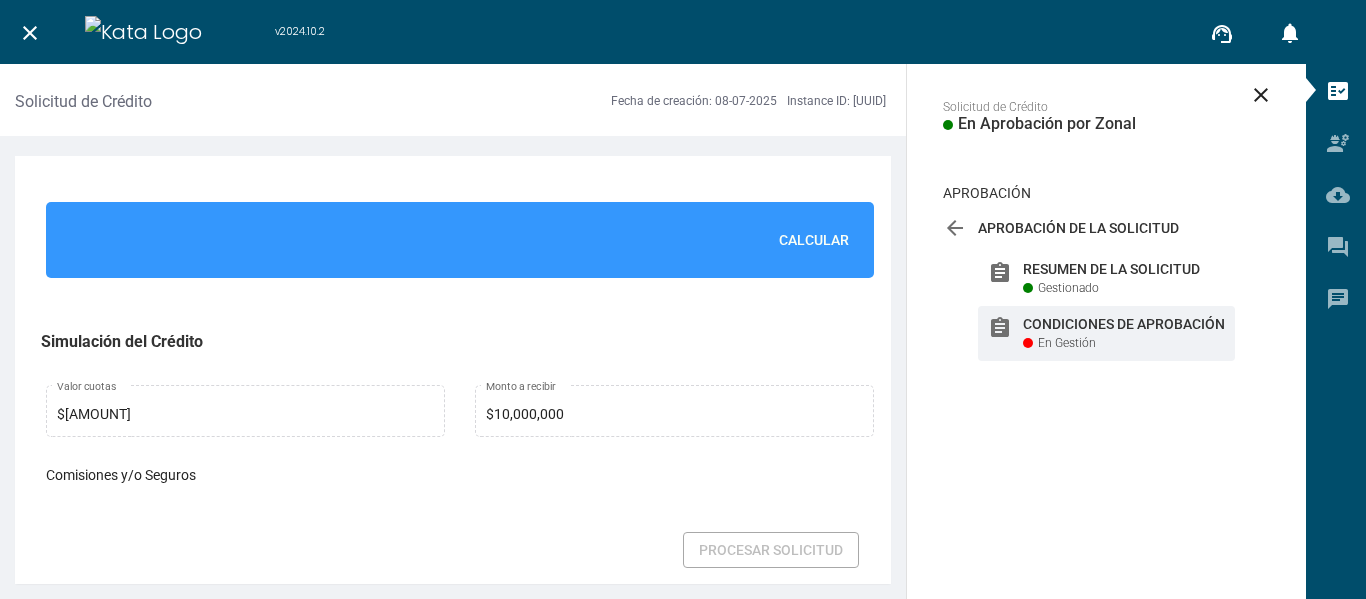 click on "Calcular" at bounding box center [814, 240] 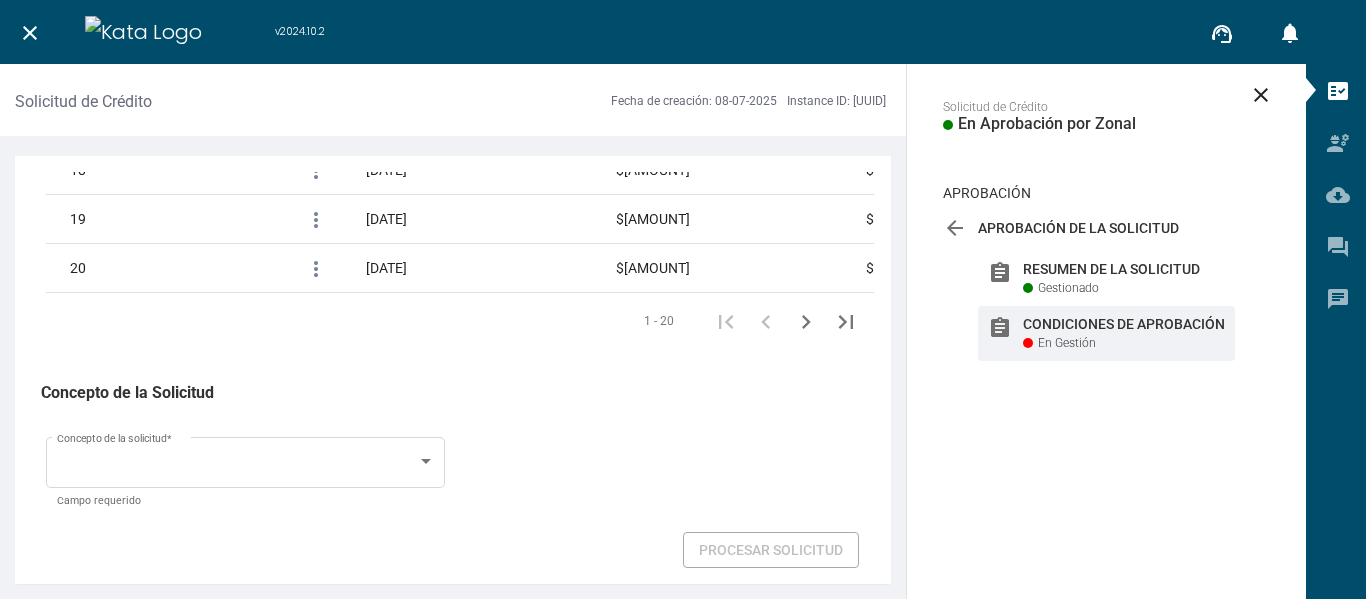 scroll, scrollTop: 3468, scrollLeft: 0, axis: vertical 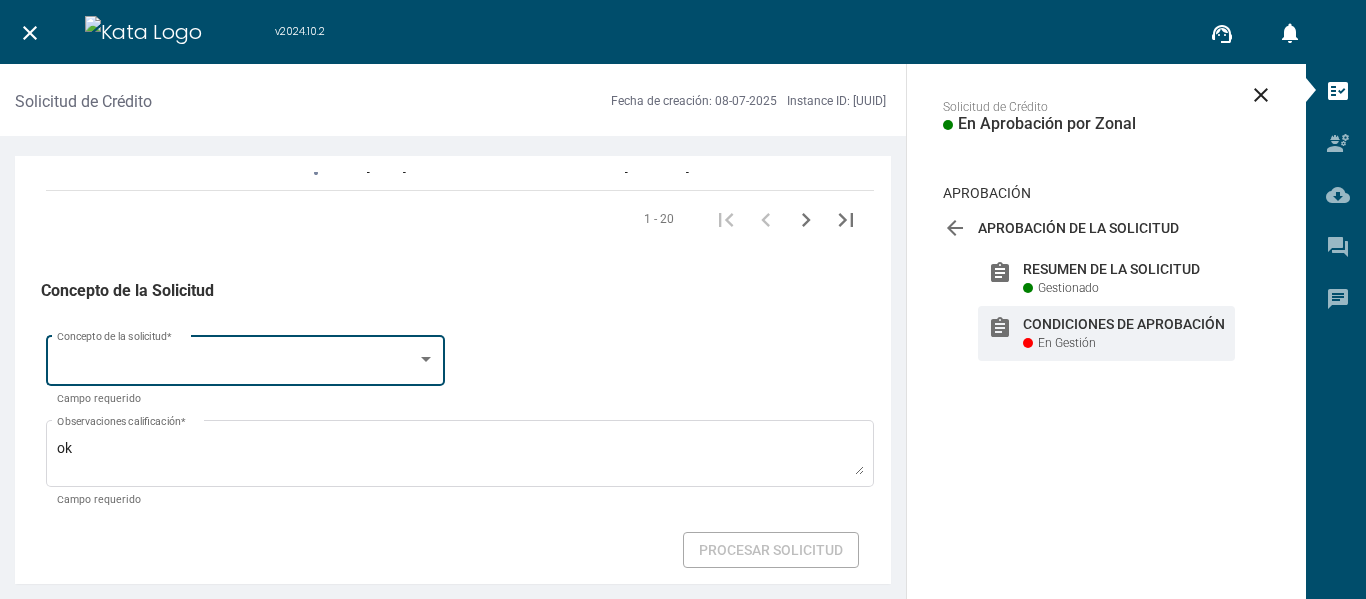 click on "Concepto de la solicitud   *" at bounding box center (246, 358) 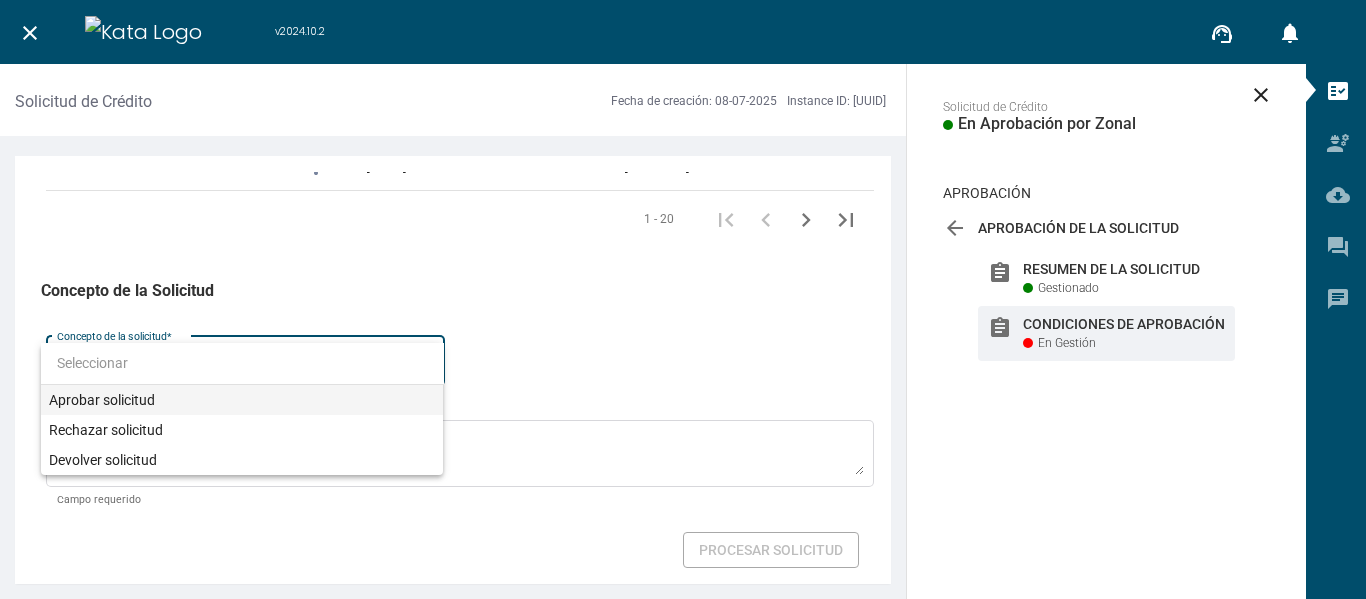 click on "Aprobar solicitud" at bounding box center [242, 400] 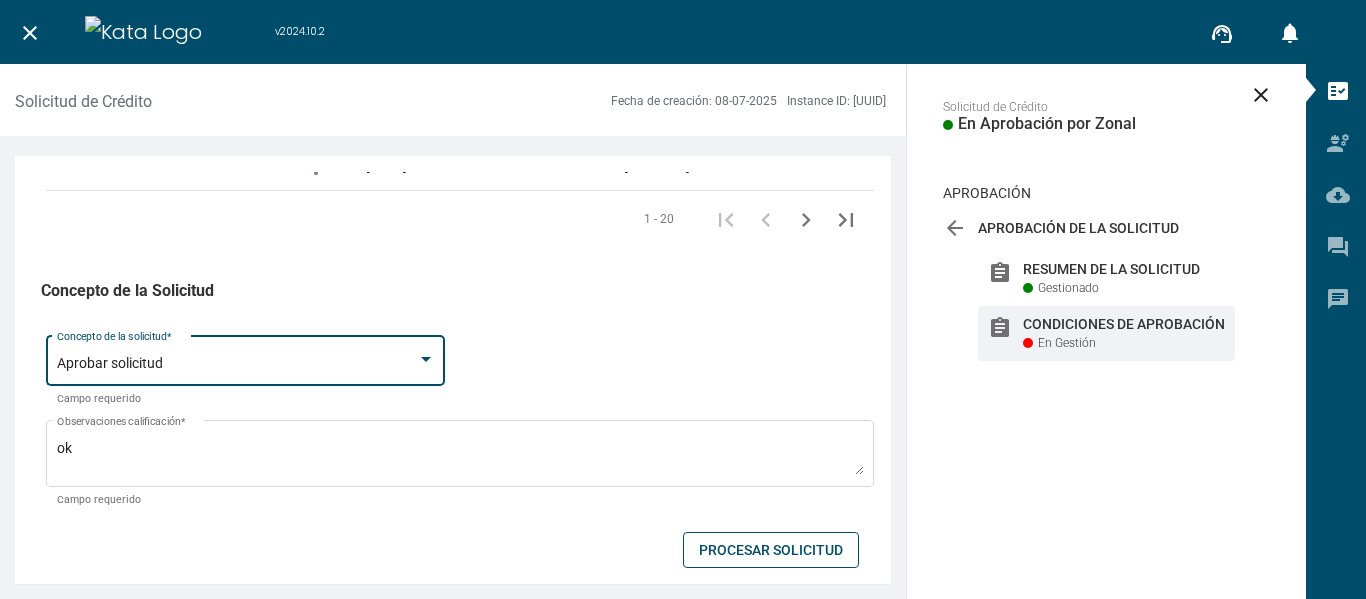 click on "Procesar Solicitud" at bounding box center [771, 550] 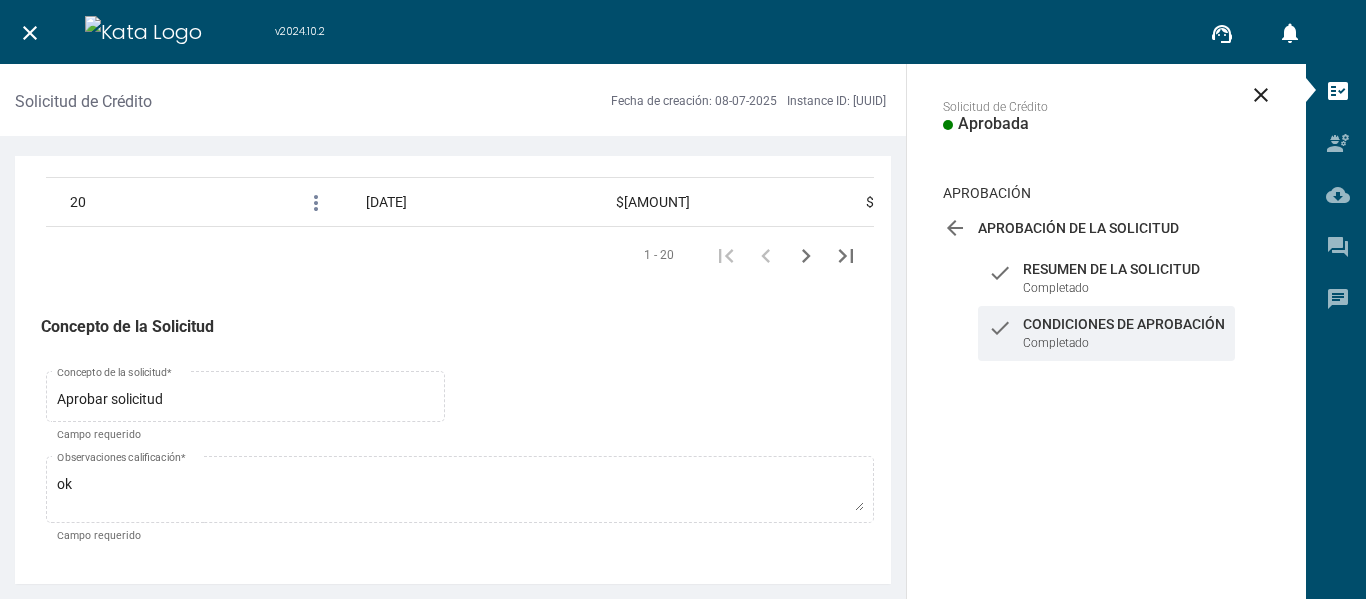 scroll, scrollTop: 3432, scrollLeft: 0, axis: vertical 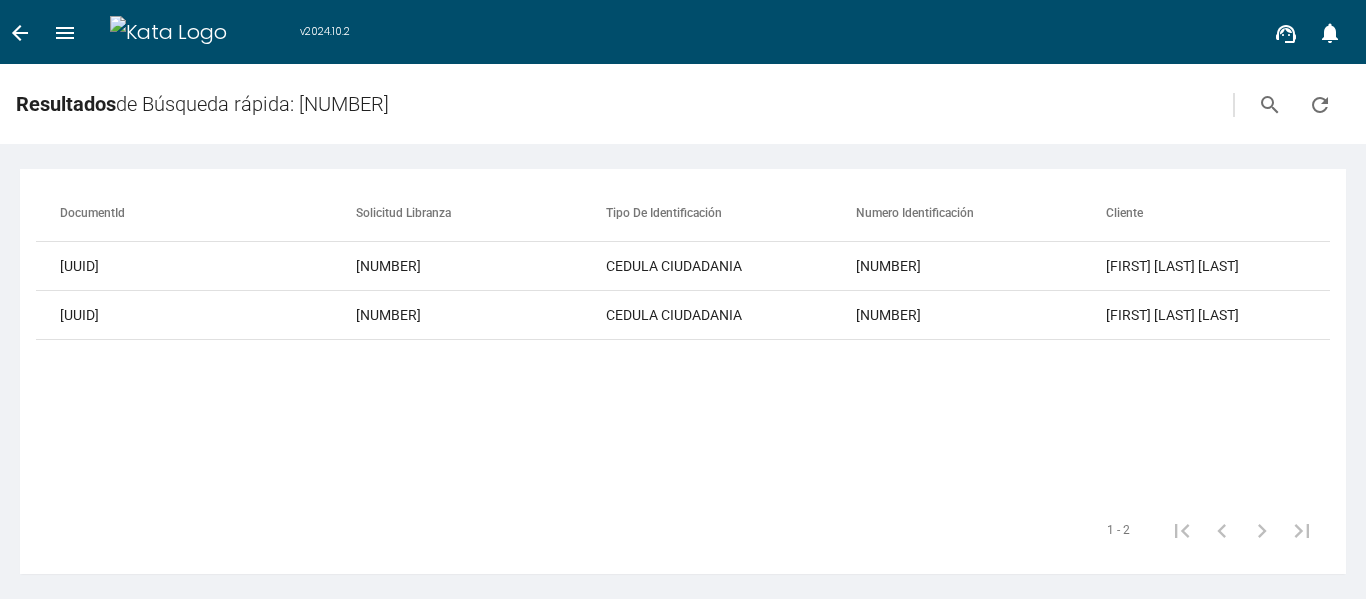 click on "arrow_back" at bounding box center [20, 33] 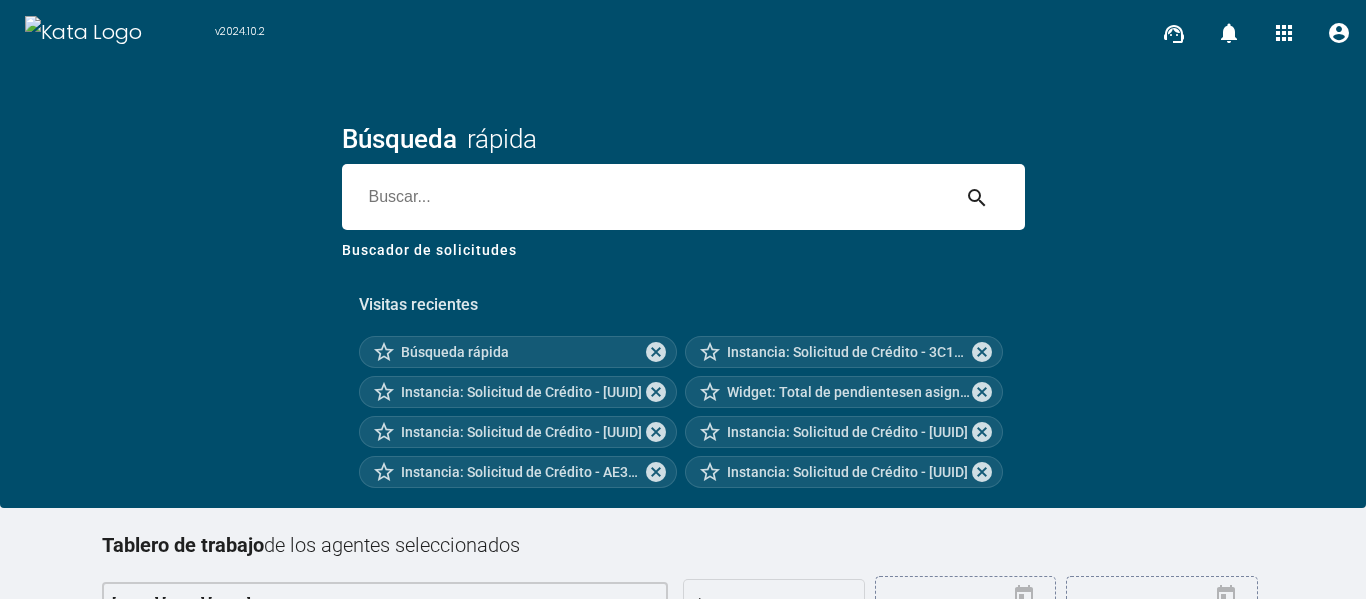 click at bounding box center (645, 197) 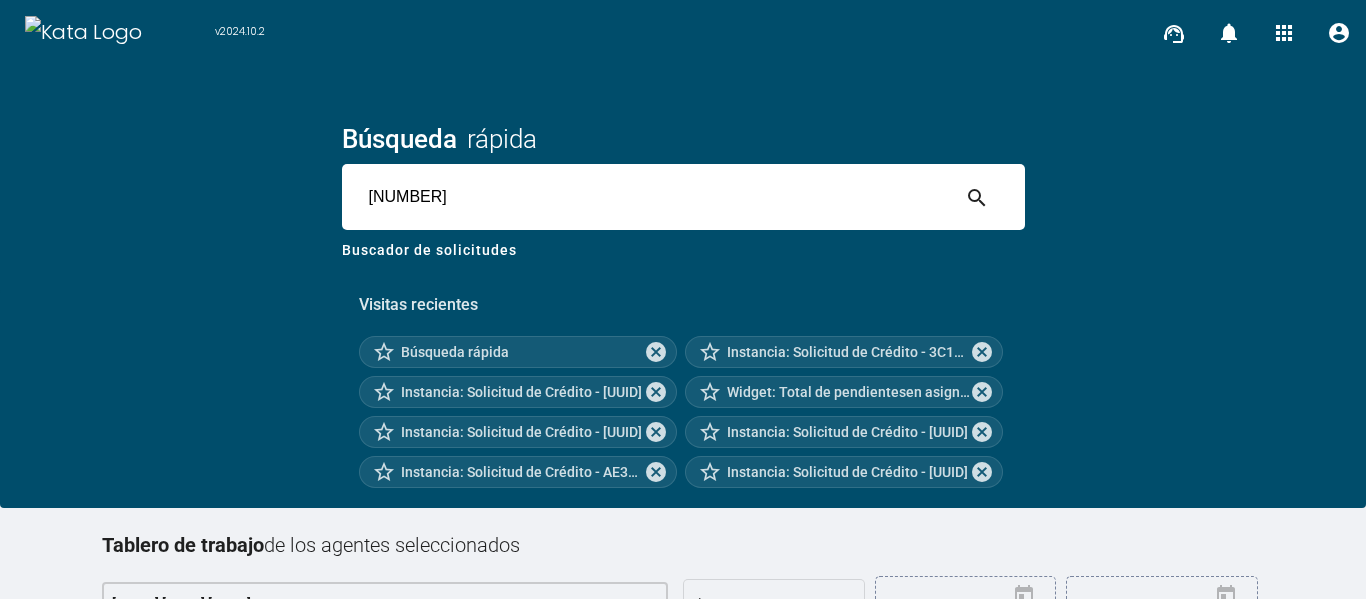 type on "[NUMBER]" 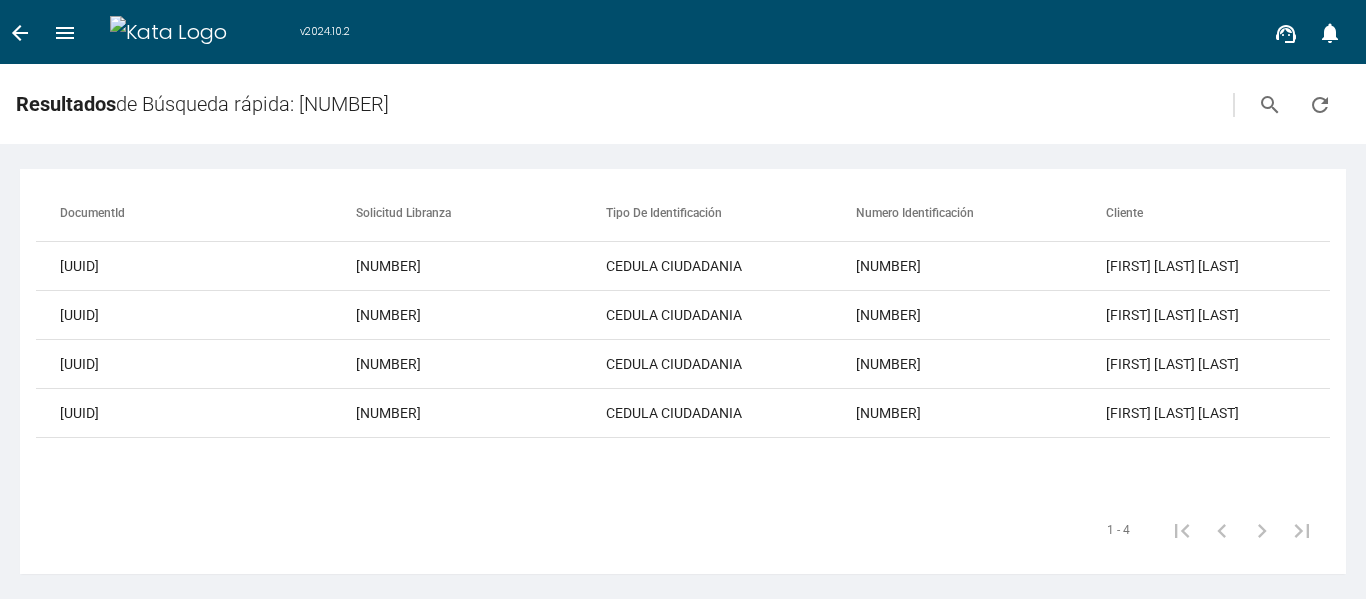 click on "1 - 4" at bounding box center (683, 530) 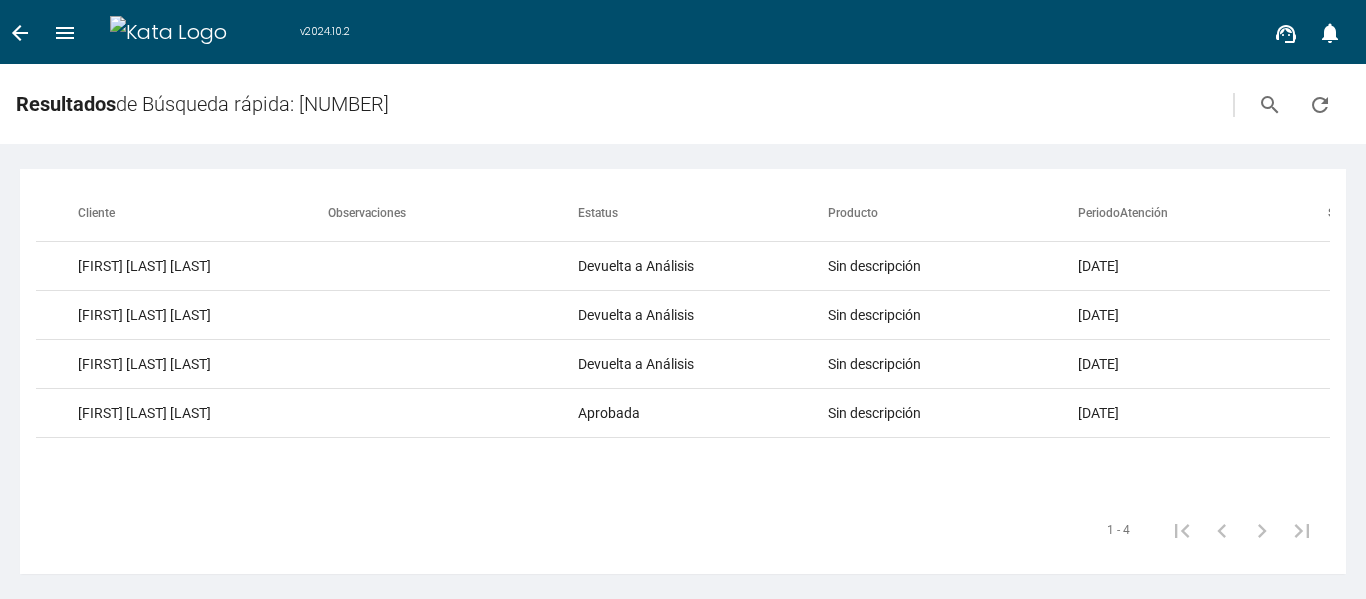 scroll, scrollTop: 0, scrollLeft: 0, axis: both 